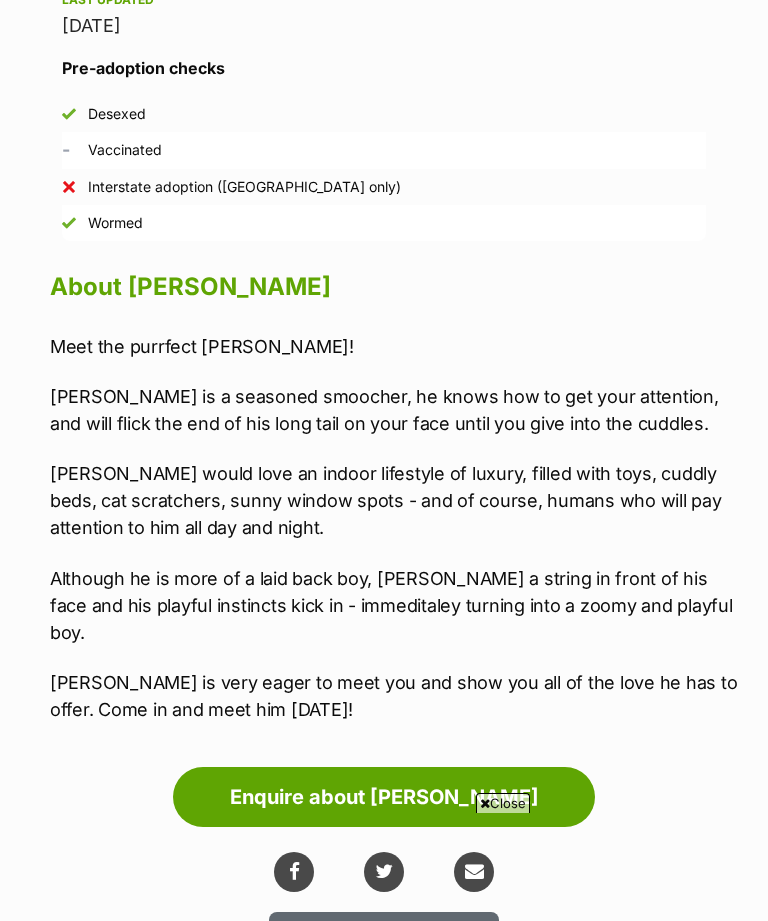 scroll, scrollTop: 1659, scrollLeft: 0, axis: vertical 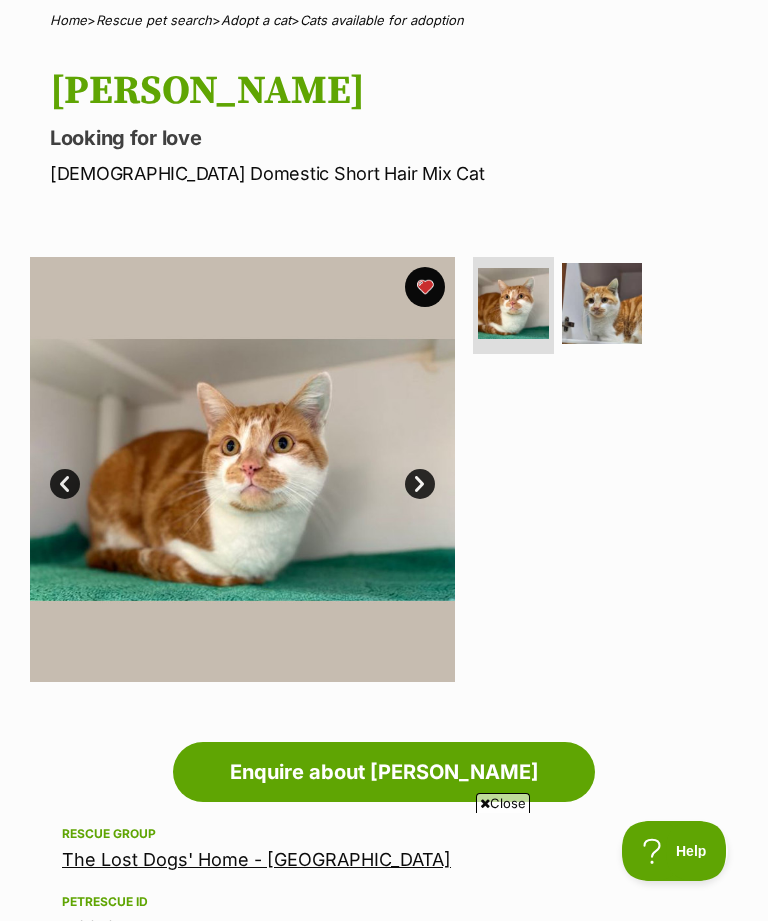 click at bounding box center (602, 303) 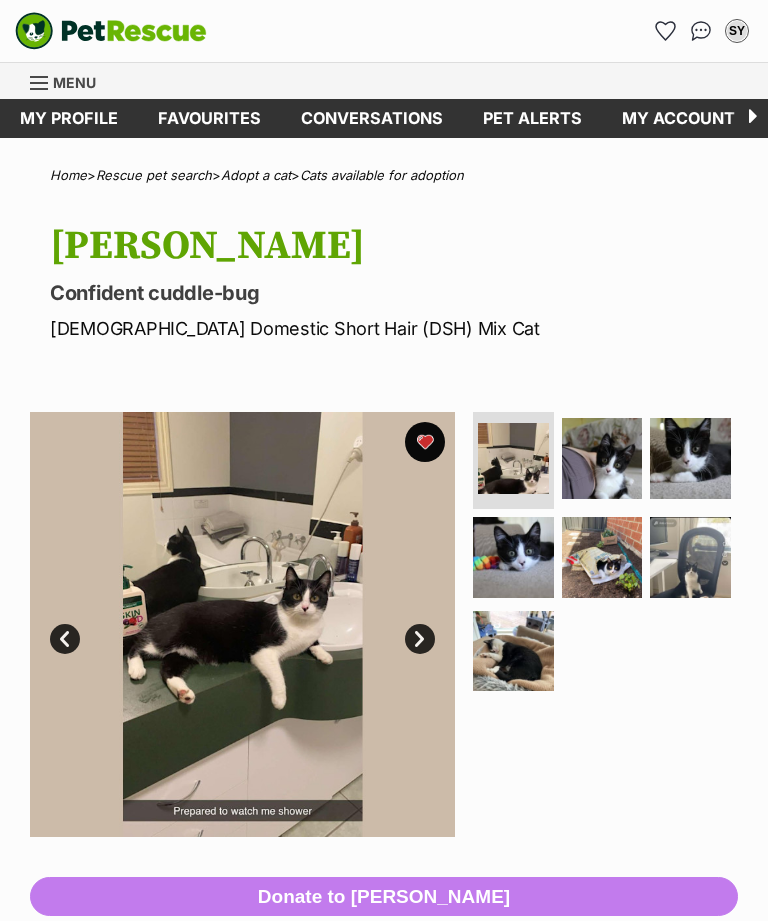 scroll, scrollTop: 0, scrollLeft: 0, axis: both 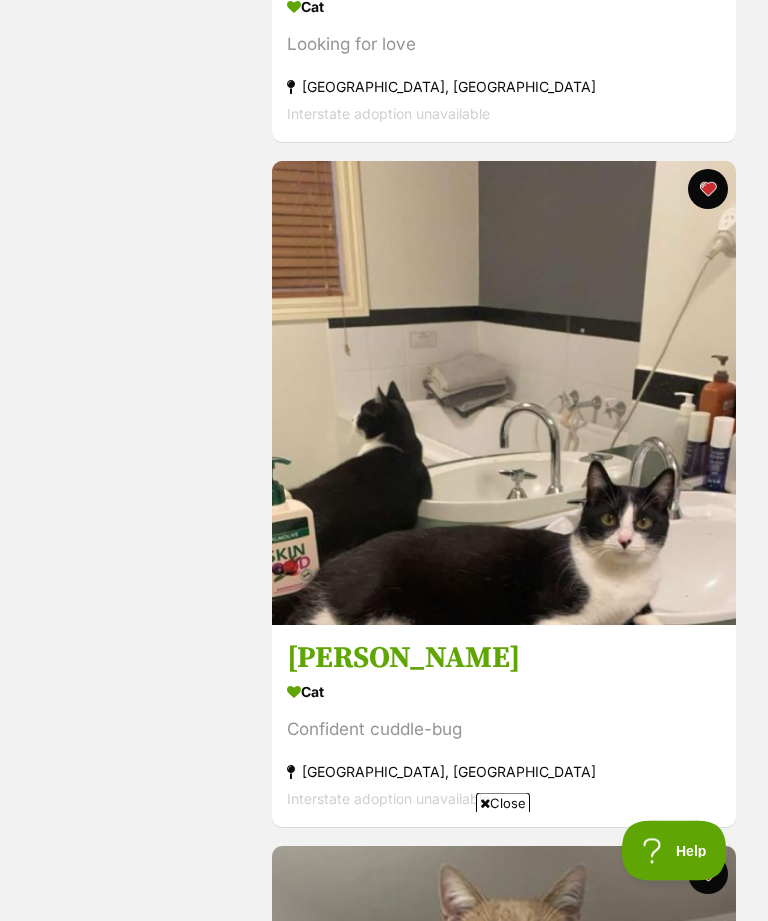 click on "George" at bounding box center [504, 659] 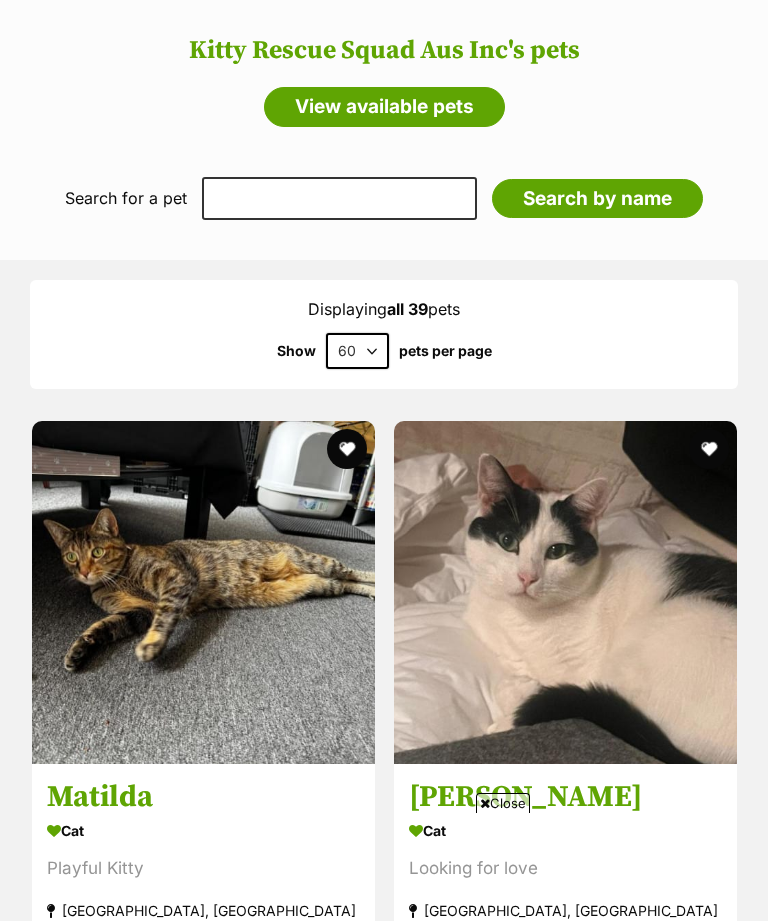 scroll, scrollTop: 0, scrollLeft: 0, axis: both 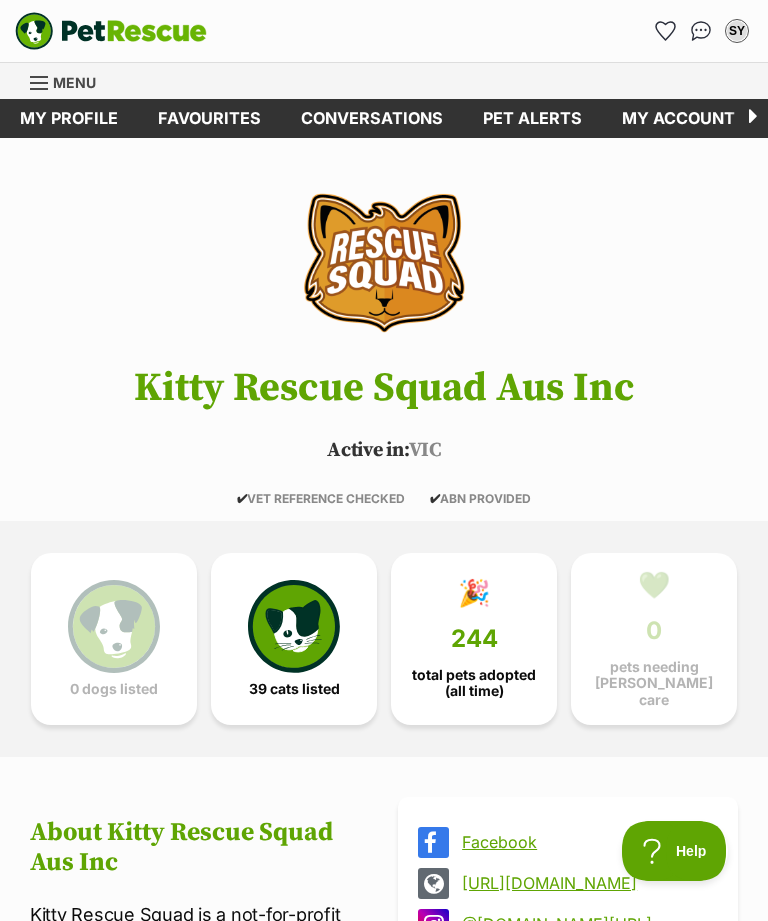 click at bounding box center [39, 83] 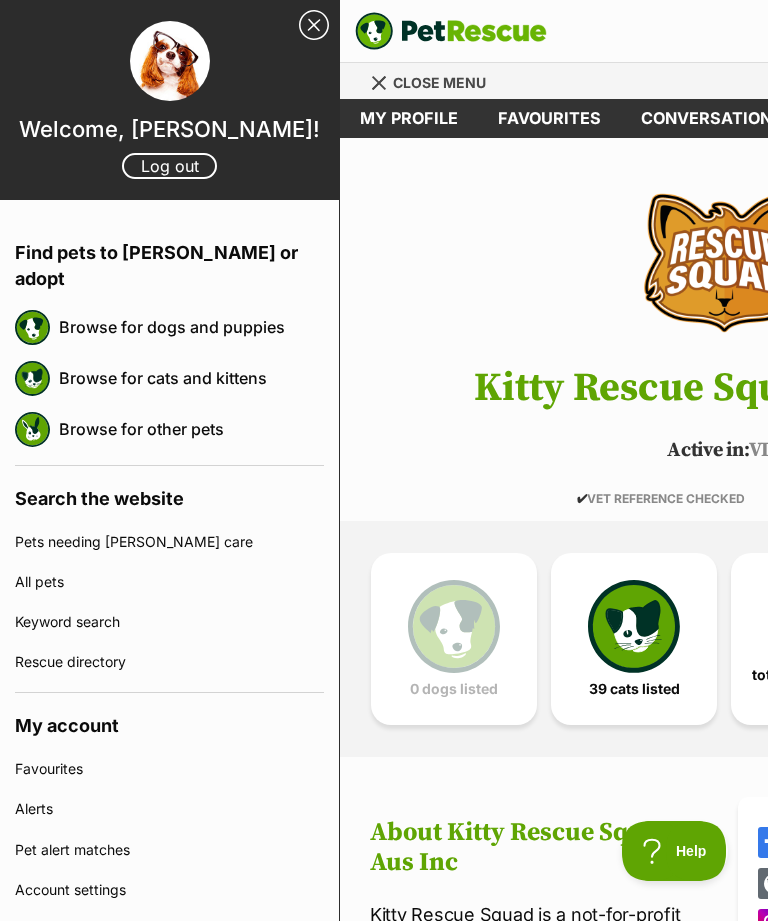 click on "Browse for cats and kittens" at bounding box center [191, 378] 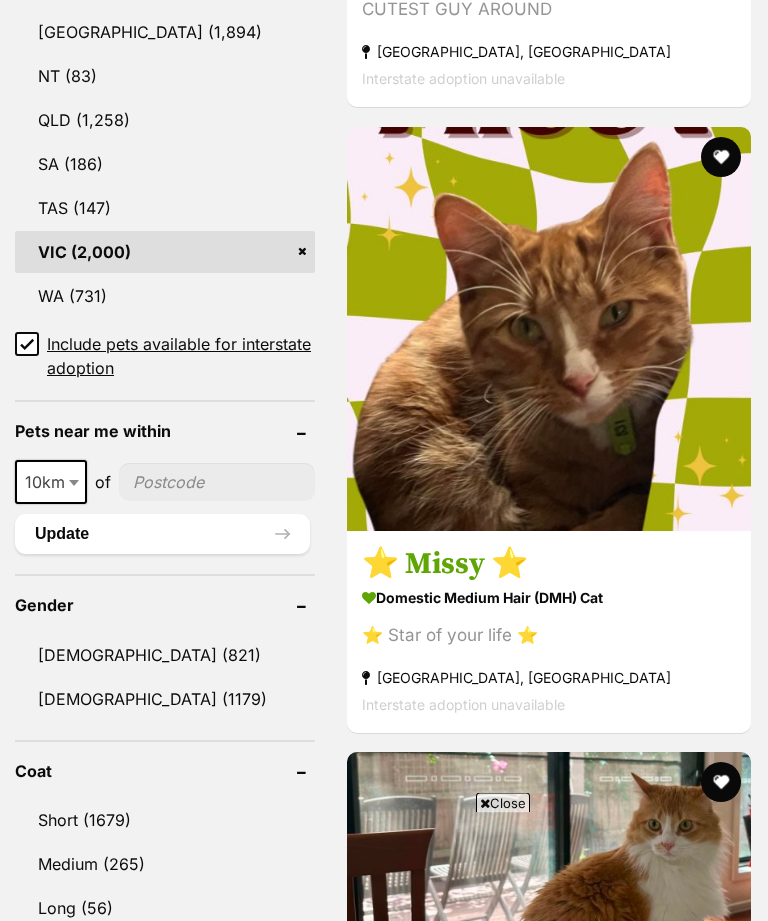 scroll, scrollTop: 1344, scrollLeft: 0, axis: vertical 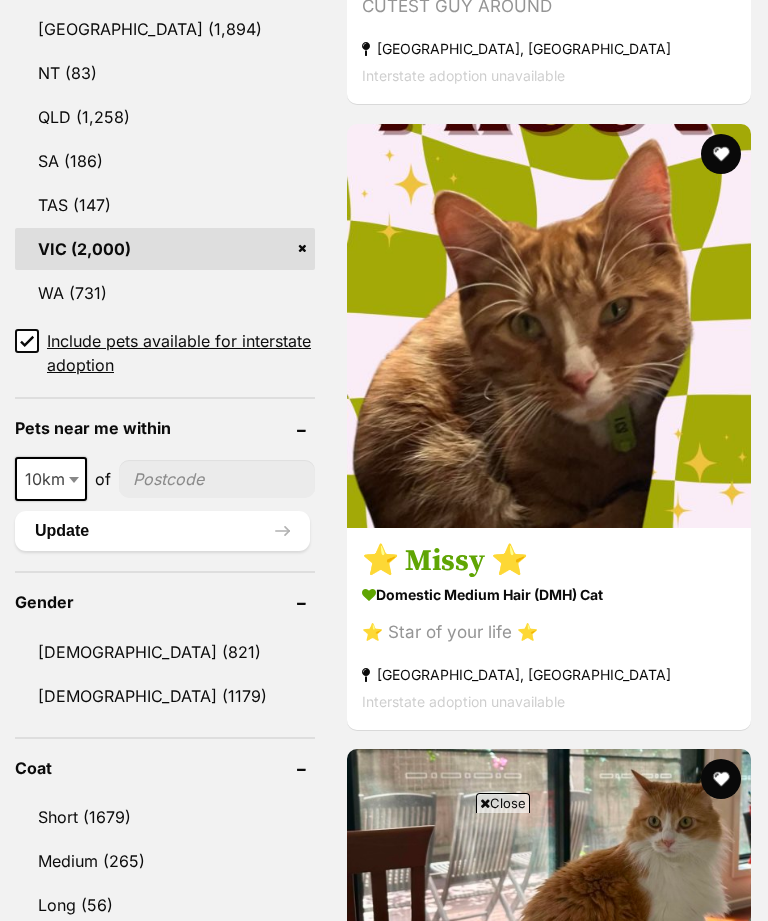 click on "[DEMOGRAPHIC_DATA] (821)" at bounding box center [165, 652] 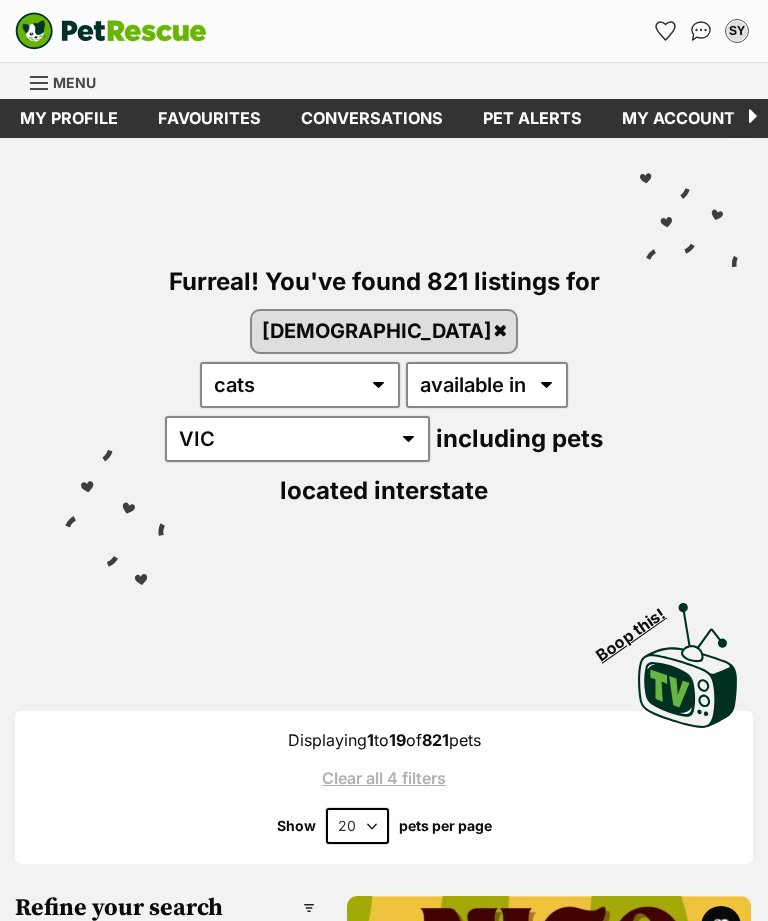 scroll, scrollTop: 1313, scrollLeft: 0, axis: vertical 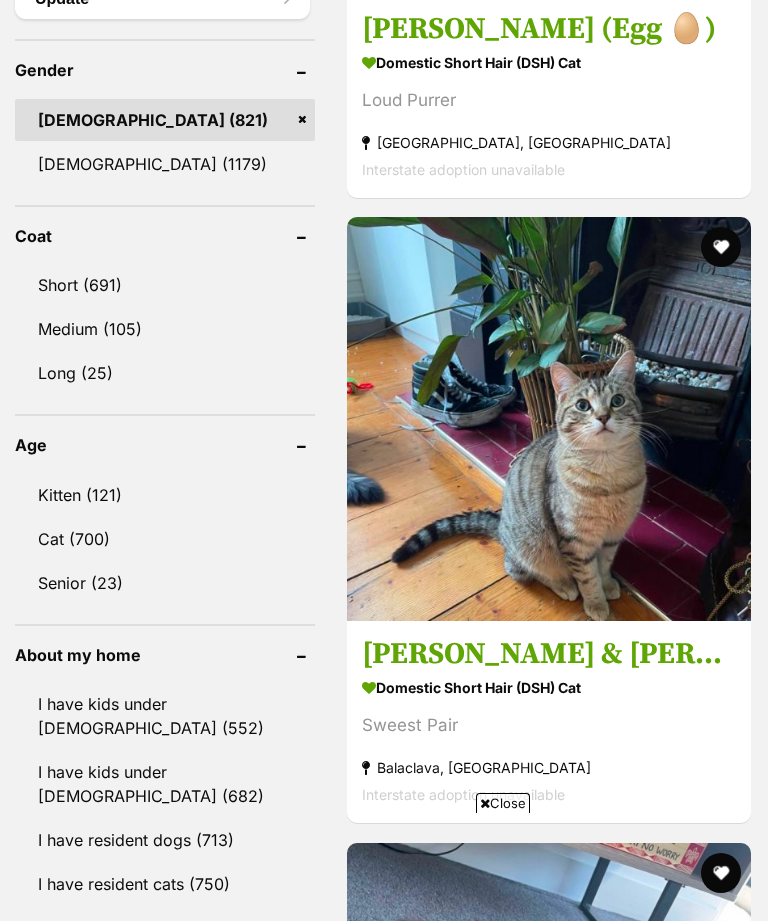 click on "Cat (700)" at bounding box center (165, 539) 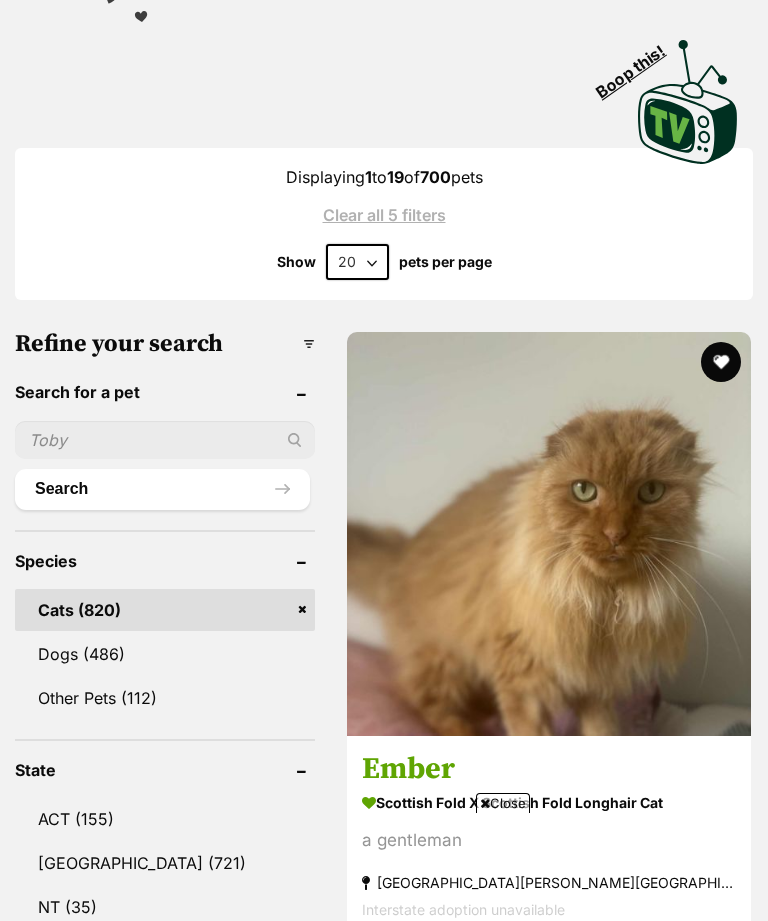 scroll, scrollTop: 0, scrollLeft: 0, axis: both 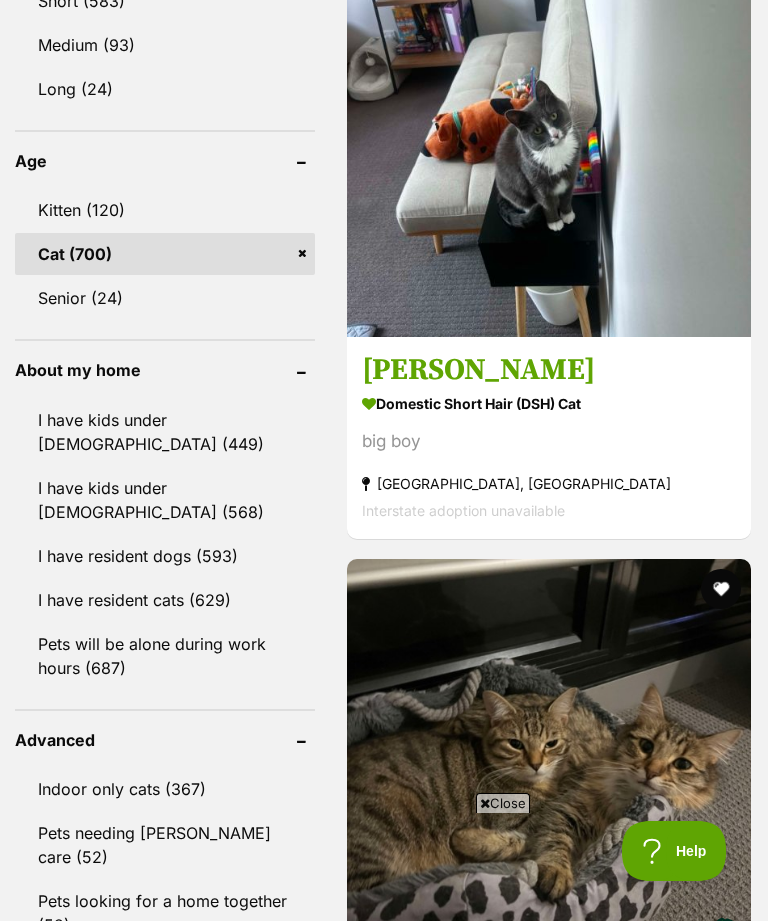 click on "Domestic Short Hair (DSH) Cat" at bounding box center [549, 404] 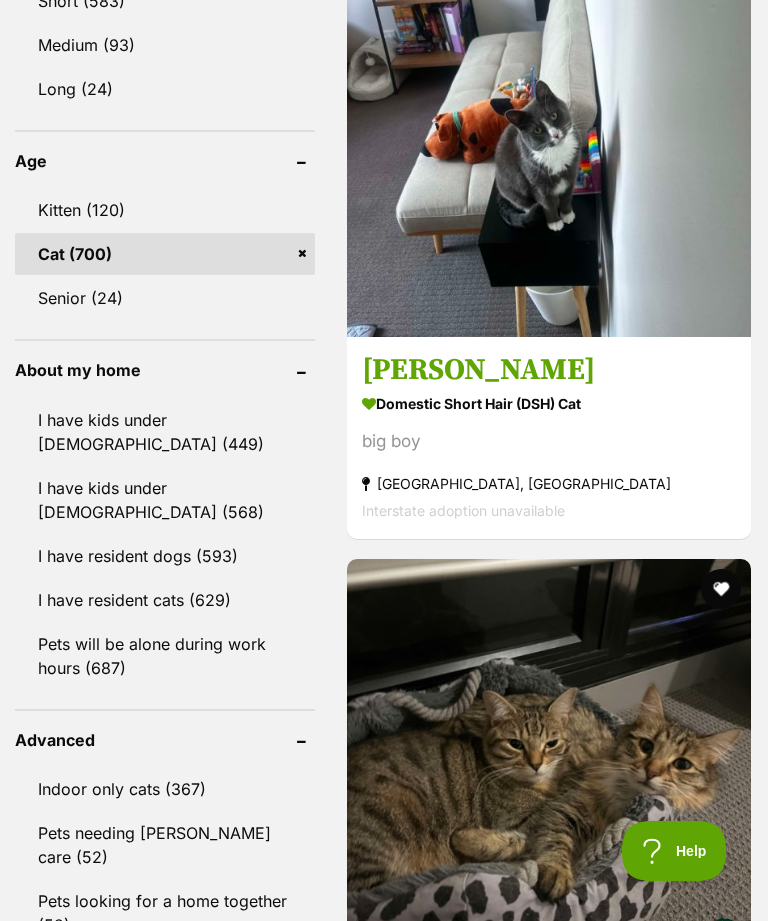 scroll, scrollTop: 2278, scrollLeft: 0, axis: vertical 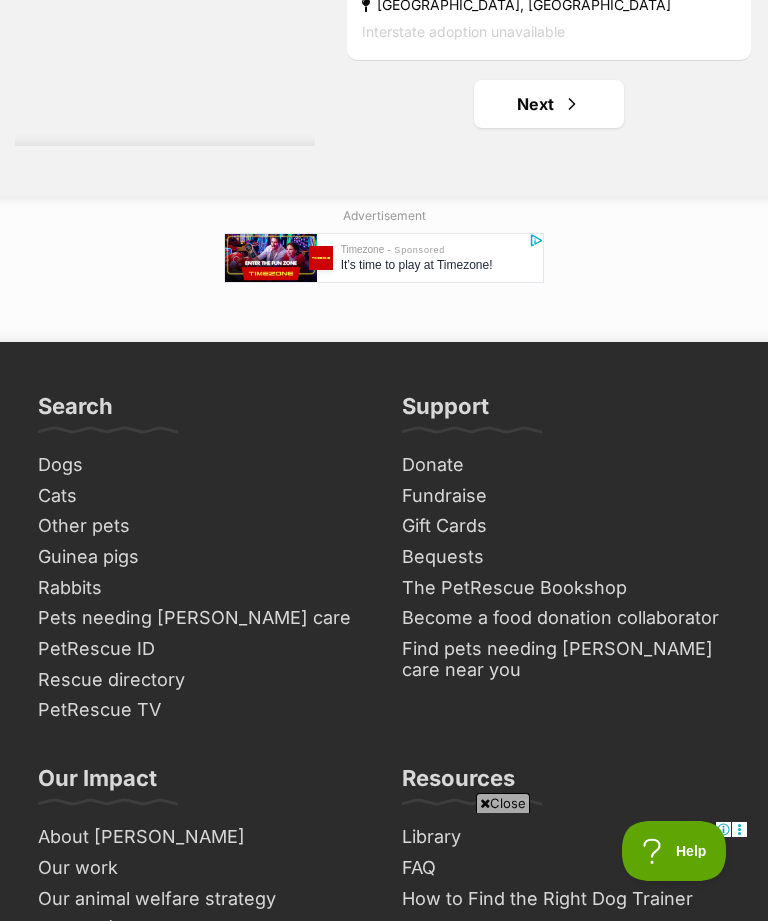 click on "Pookie Boy" at bounding box center (549, -109) 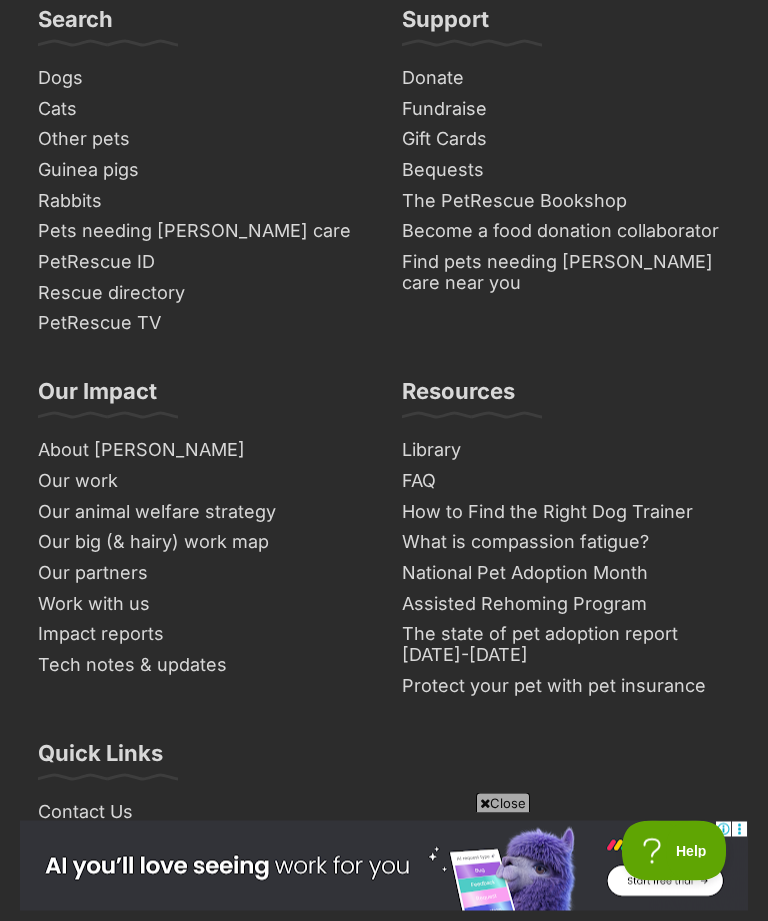 scroll, scrollTop: 14759, scrollLeft: 0, axis: vertical 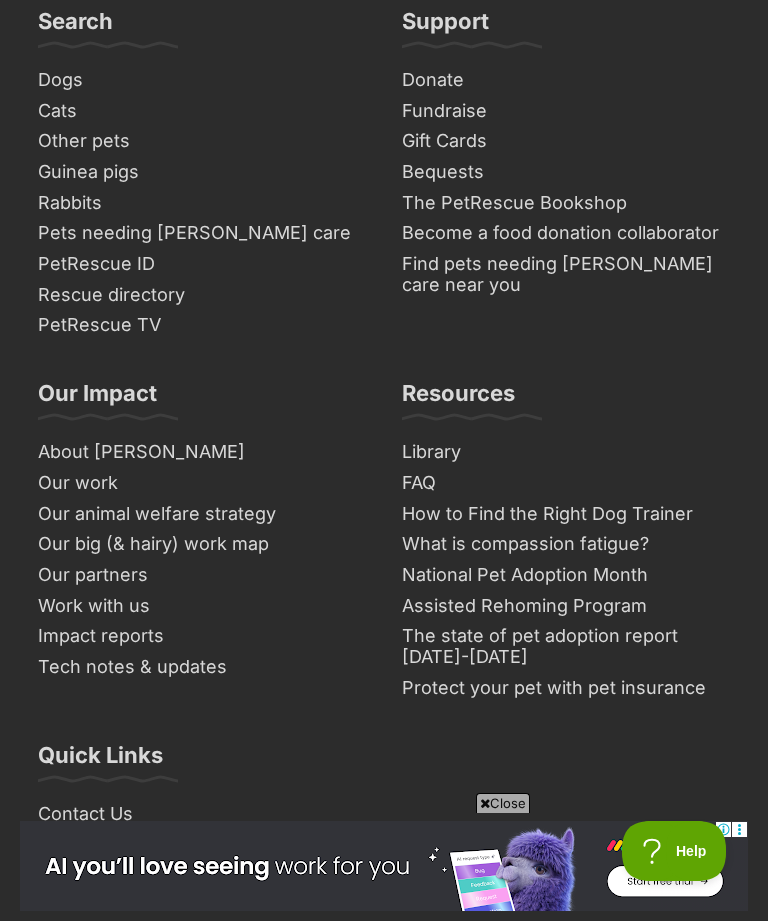 click on "Next" at bounding box center (549, -281) 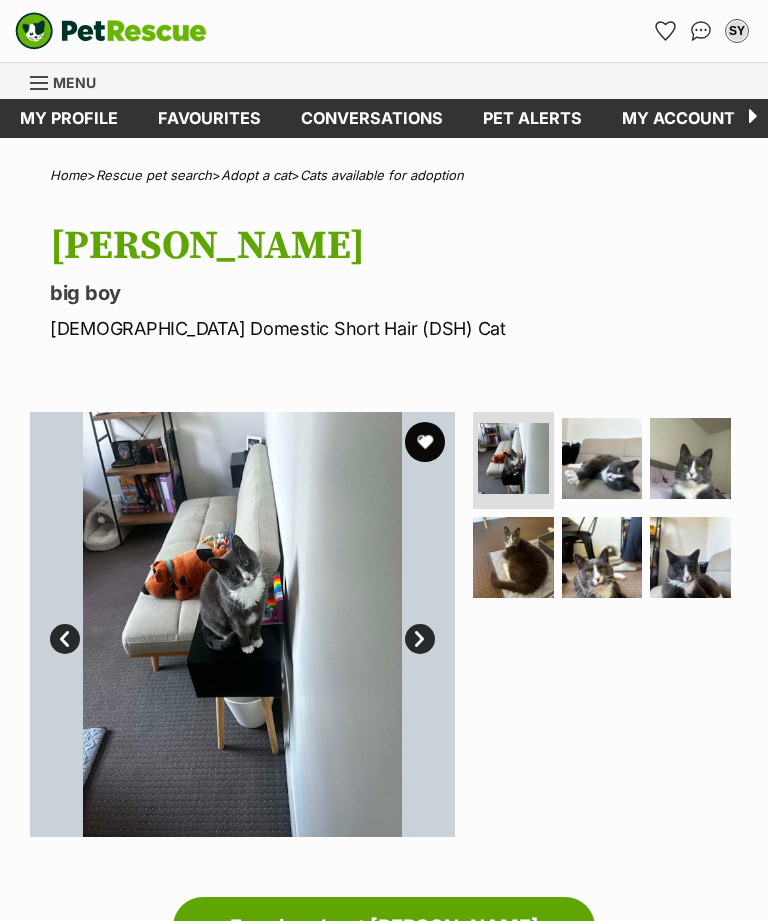 scroll, scrollTop: 0, scrollLeft: 0, axis: both 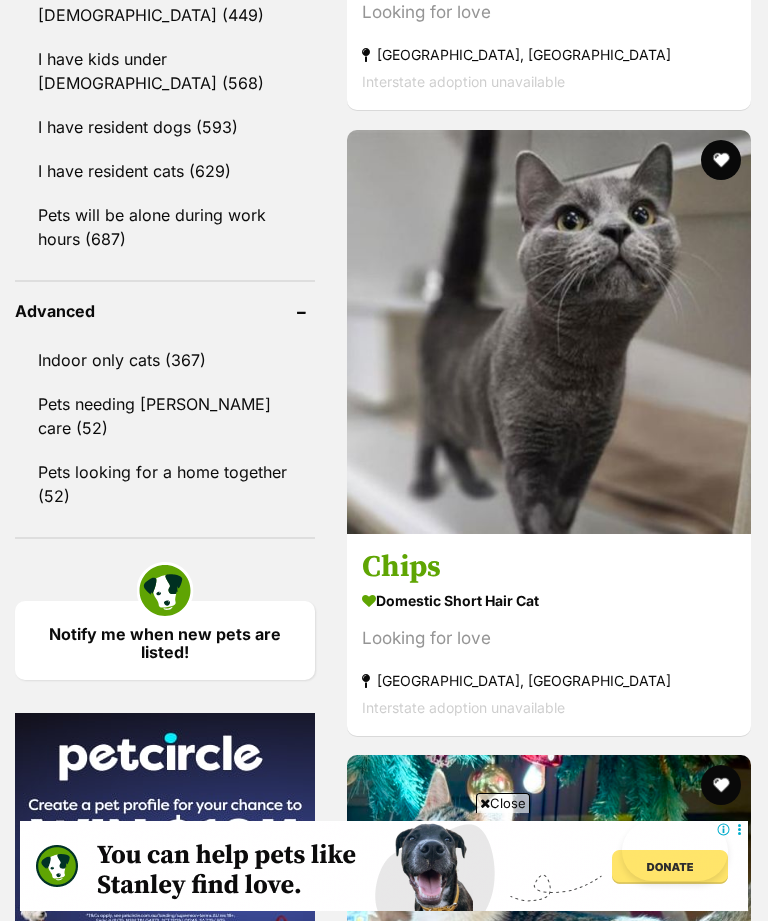 click on "Chips" at bounding box center (549, 567) 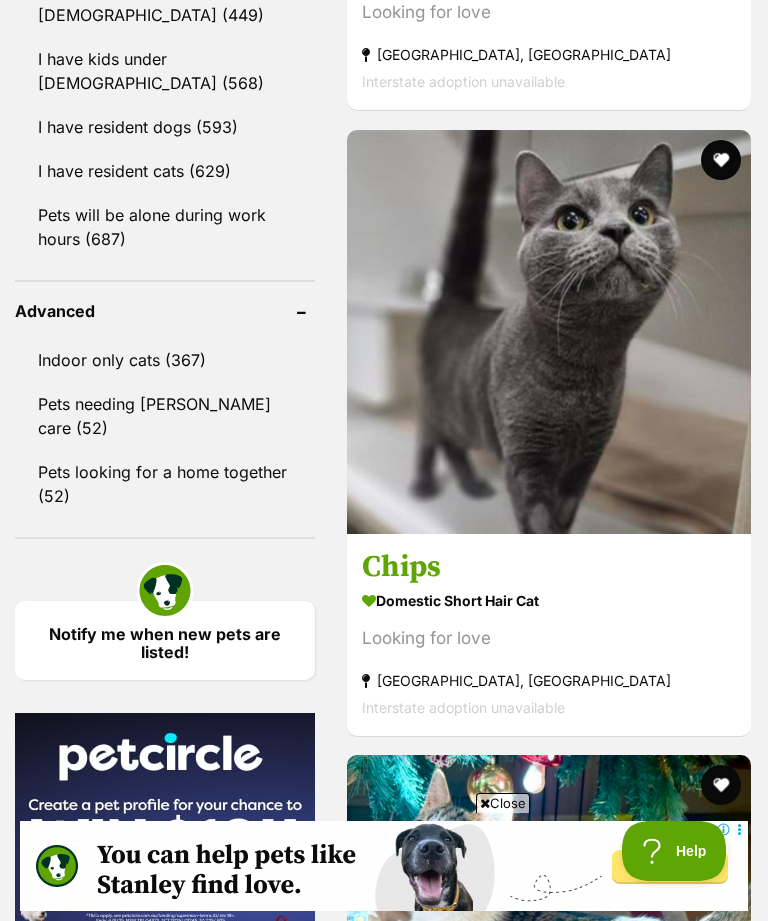 click on "Chips" at bounding box center (549, 567) 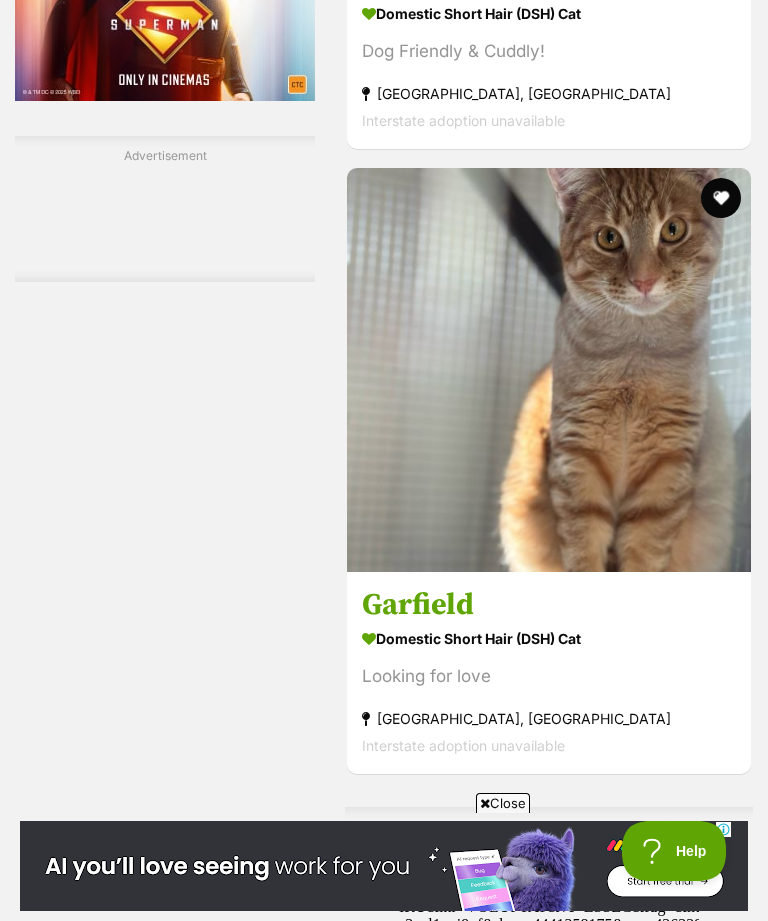 scroll, scrollTop: 0, scrollLeft: 0, axis: both 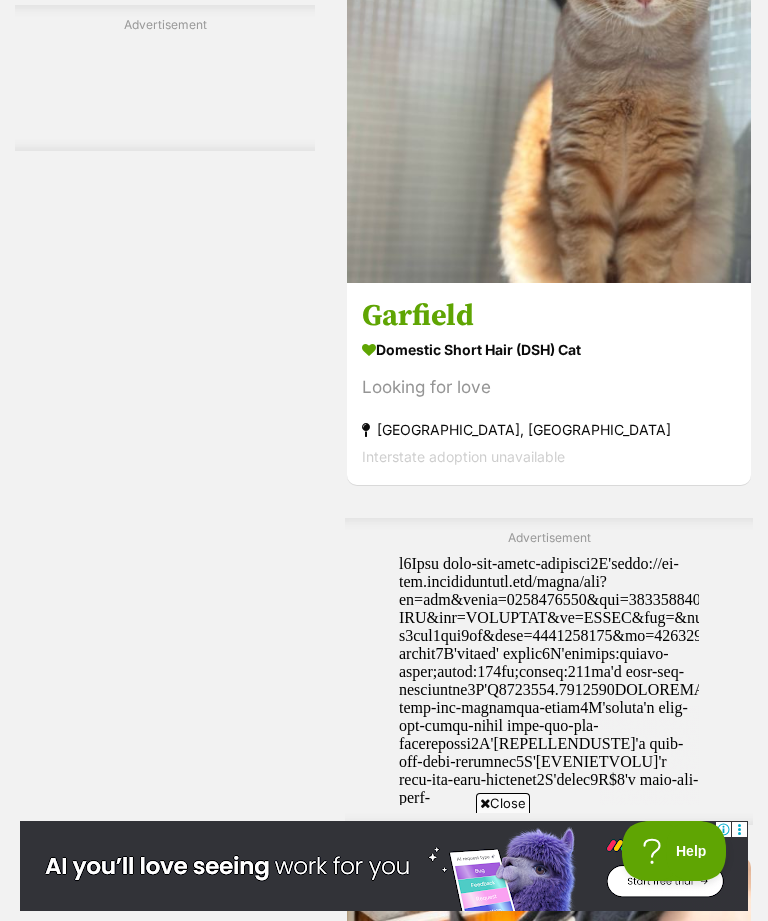 click on "Garfield" at bounding box center (549, 317) 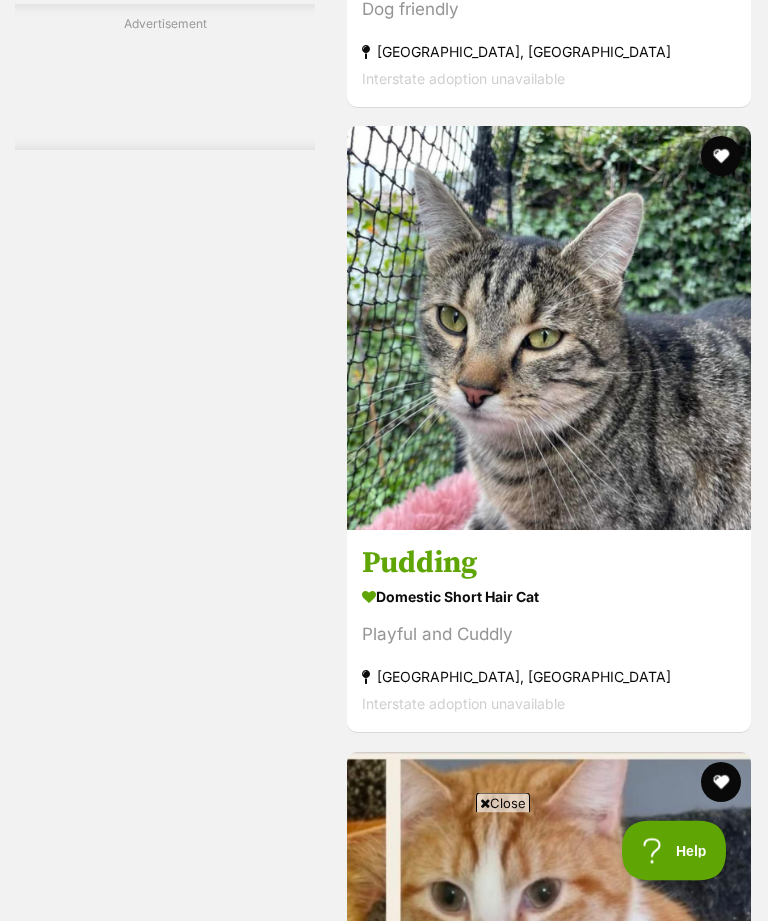 scroll, scrollTop: 9461, scrollLeft: 0, axis: vertical 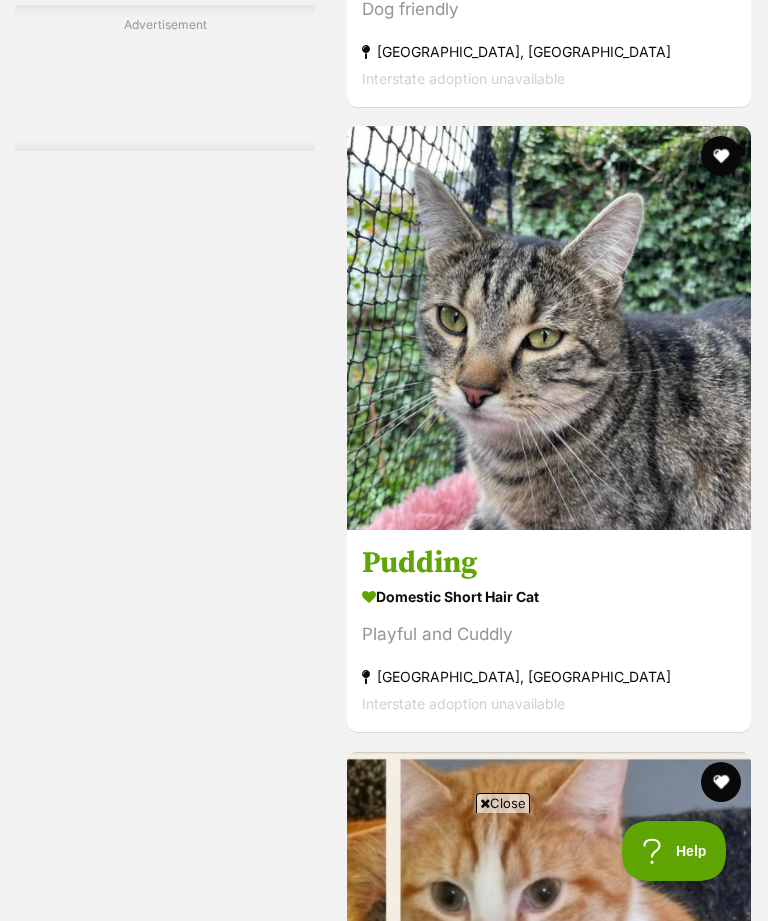 click on "Marble" at bounding box center (549, -62) 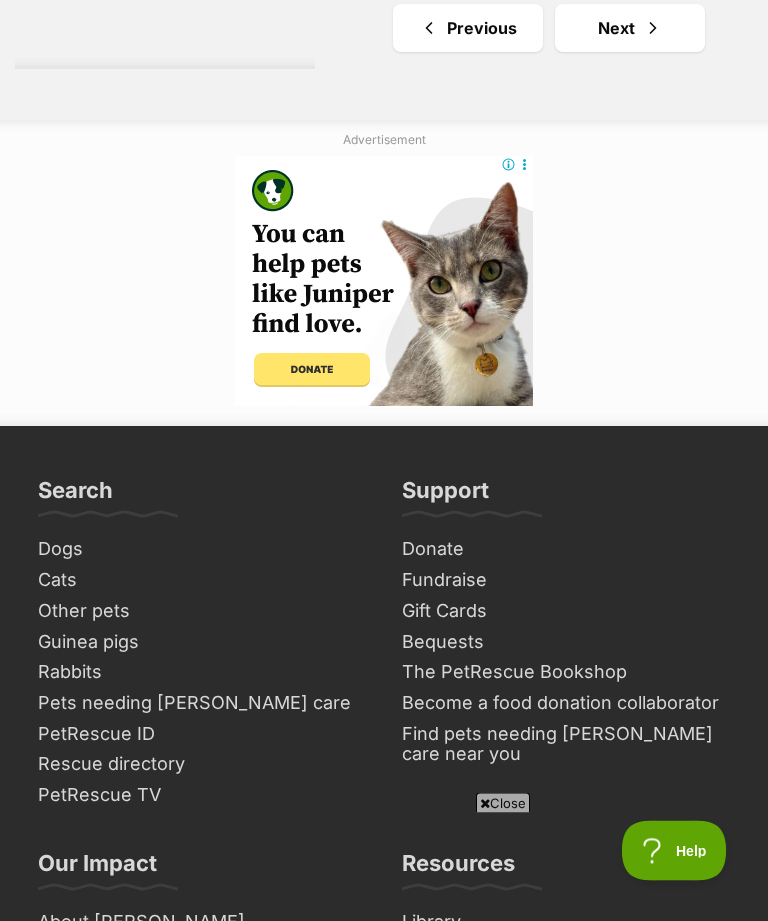 scroll, scrollTop: 14664, scrollLeft: 0, axis: vertical 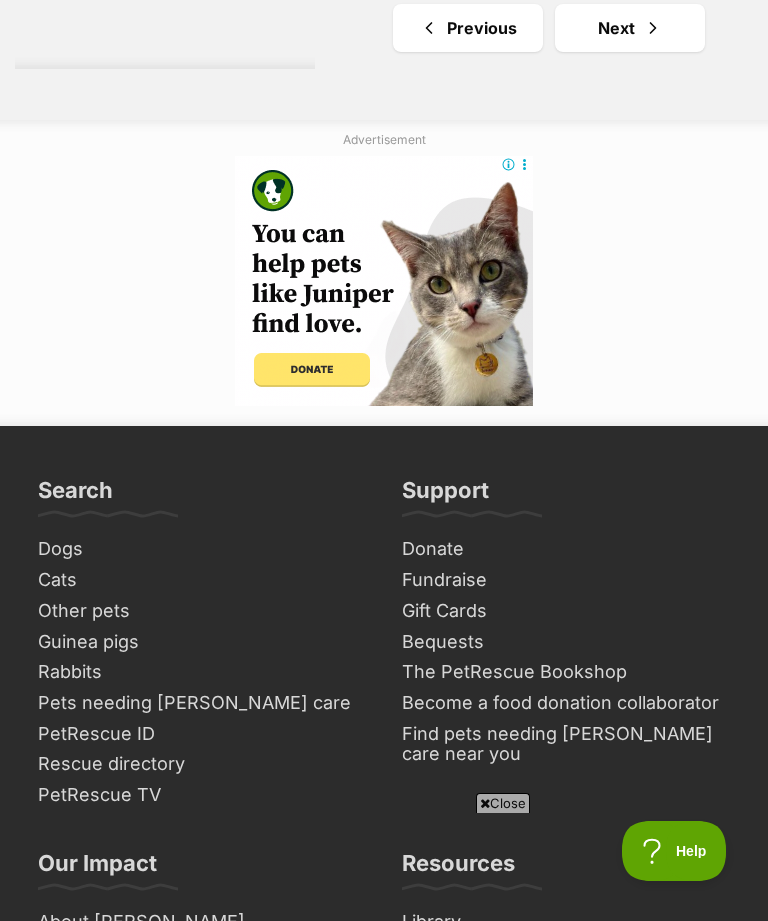 click on "Next" at bounding box center (630, 28) 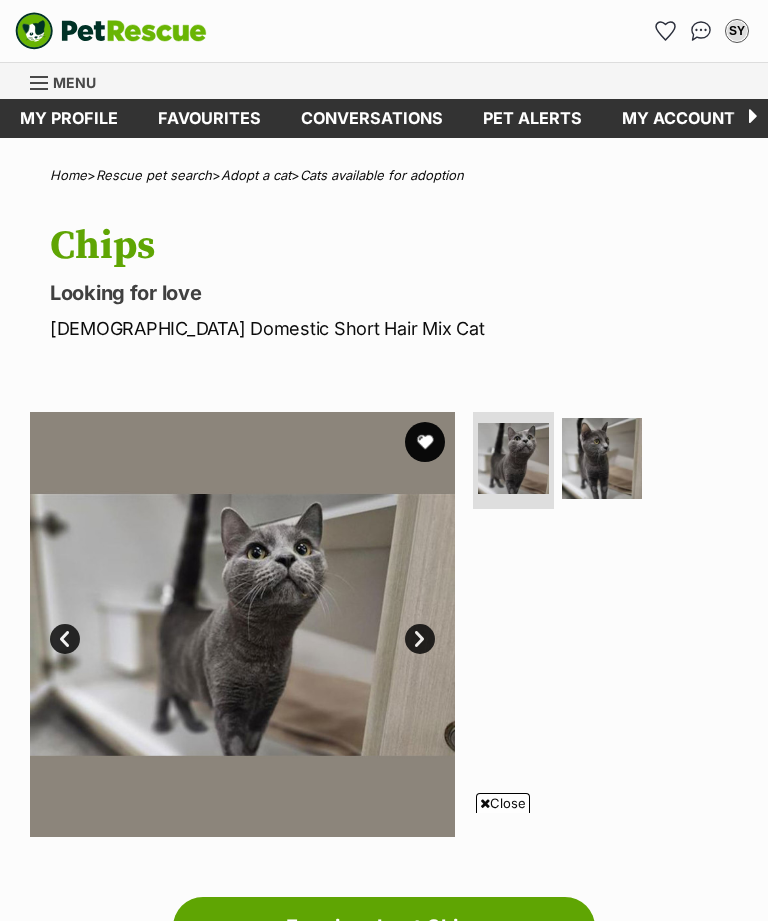 scroll, scrollTop: 1421, scrollLeft: 0, axis: vertical 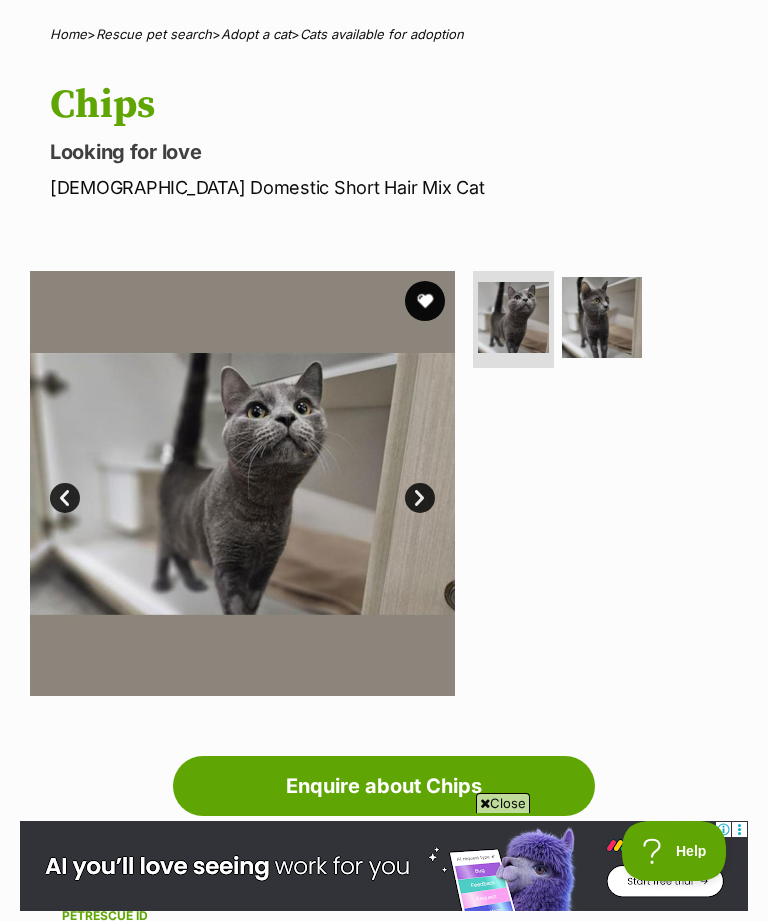 click at bounding box center (602, 317) 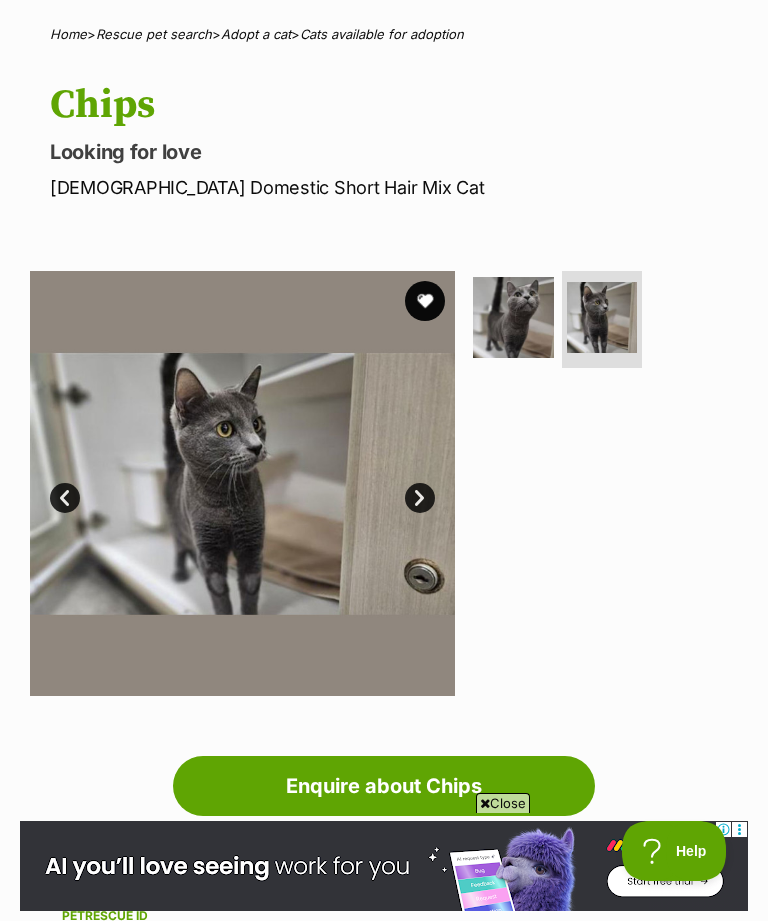 click at bounding box center [513, 317] 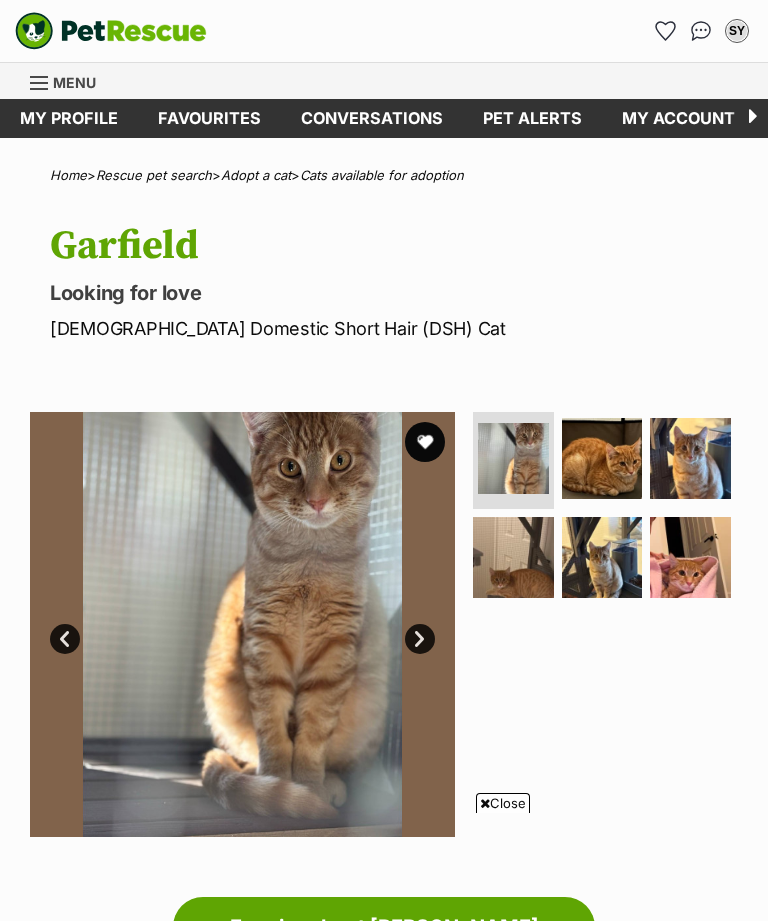 scroll, scrollTop: 974, scrollLeft: 0, axis: vertical 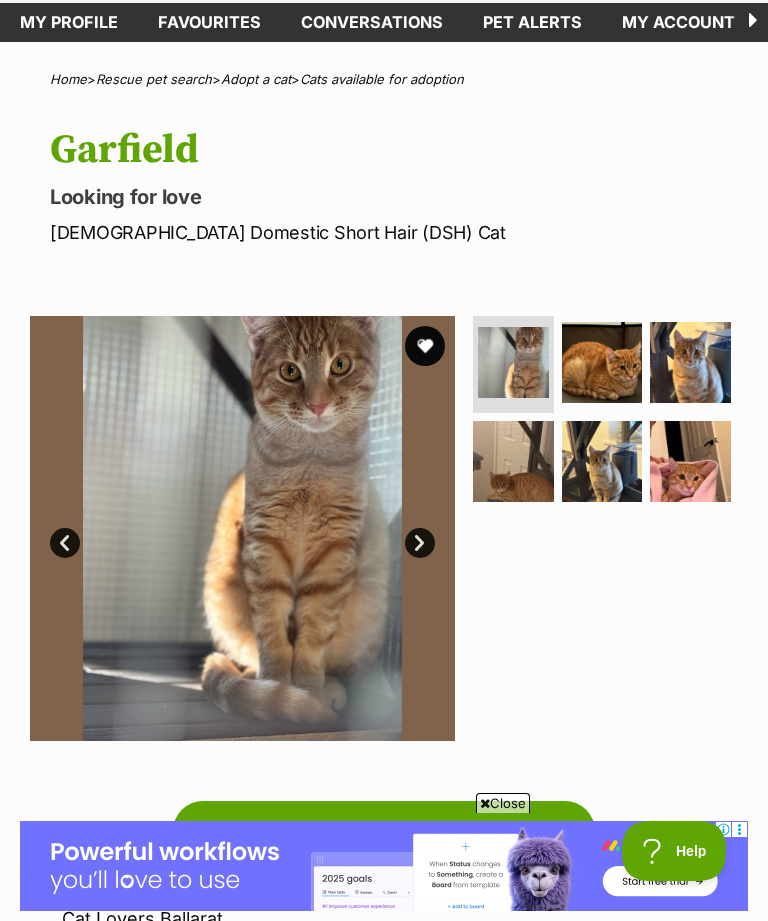 click at bounding box center (602, 362) 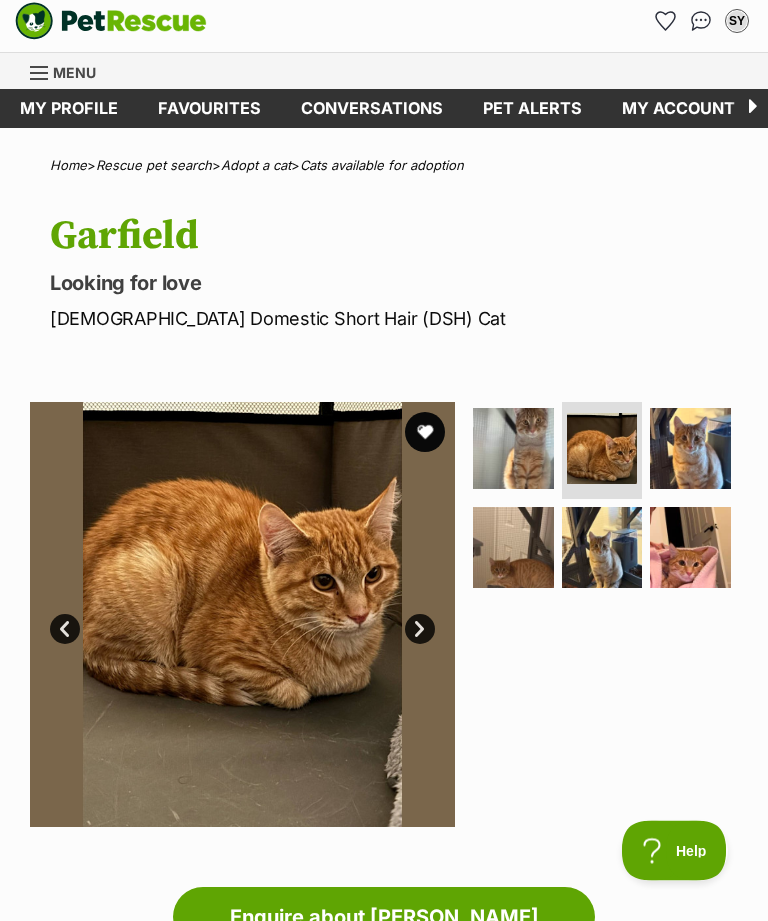 scroll, scrollTop: 0, scrollLeft: 0, axis: both 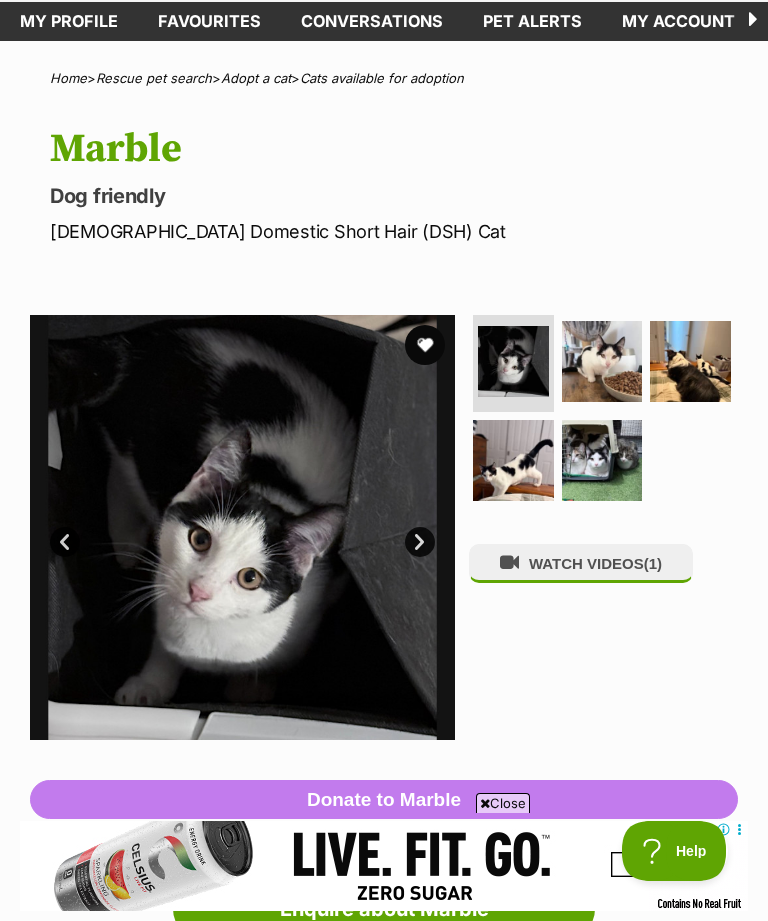 click at bounding box center [513, 460] 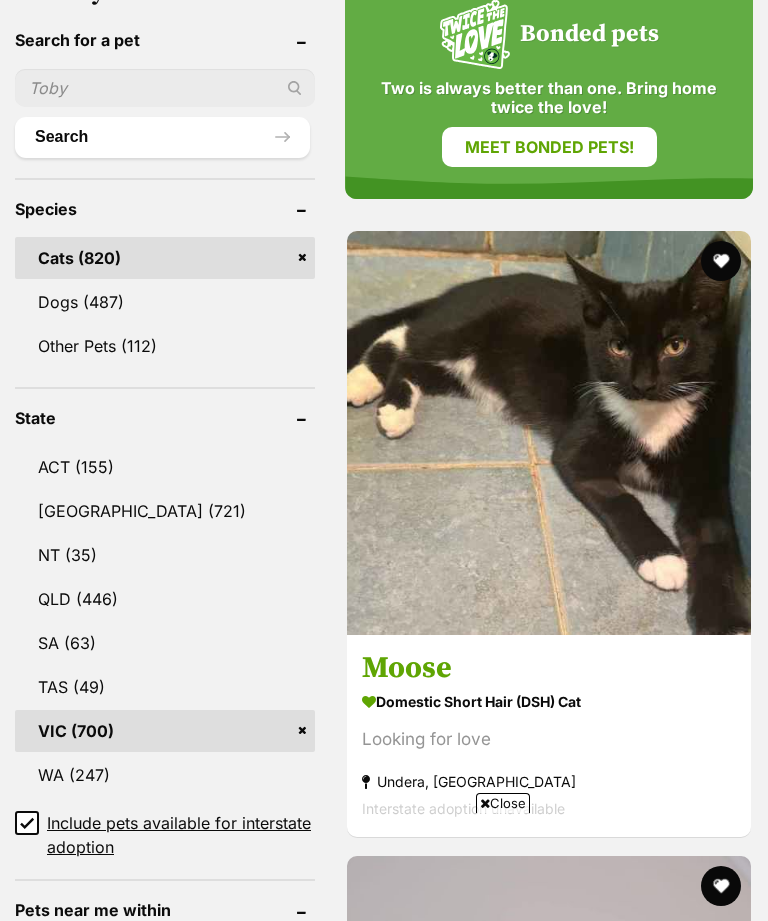 scroll, scrollTop: 1324, scrollLeft: 0, axis: vertical 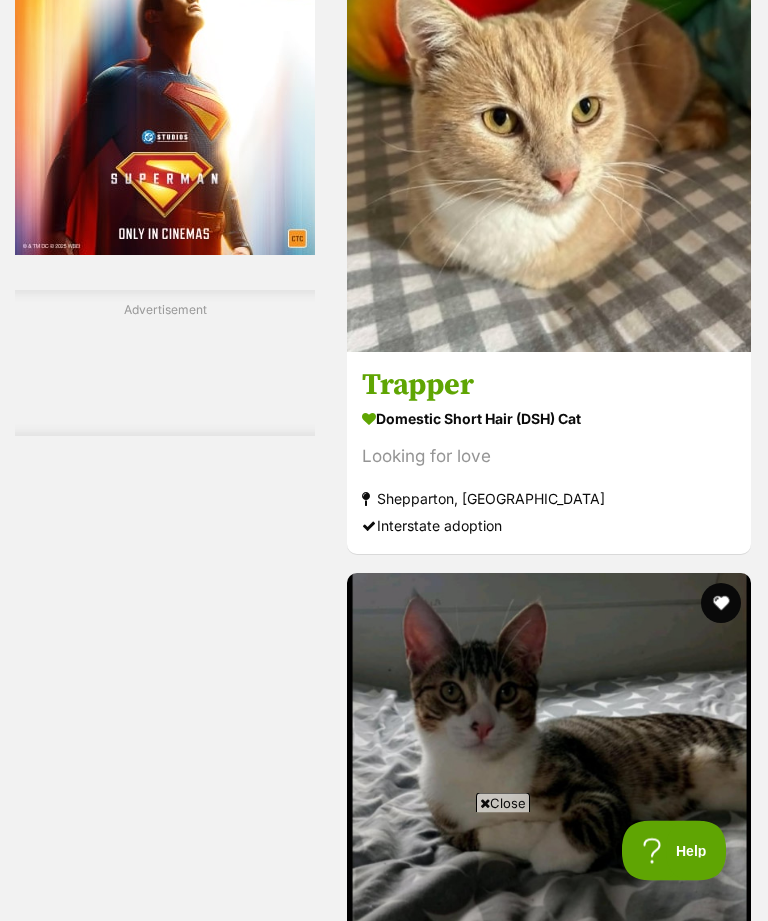 click on "Domestic Short Hair (DSH) Cat" at bounding box center [549, 419] 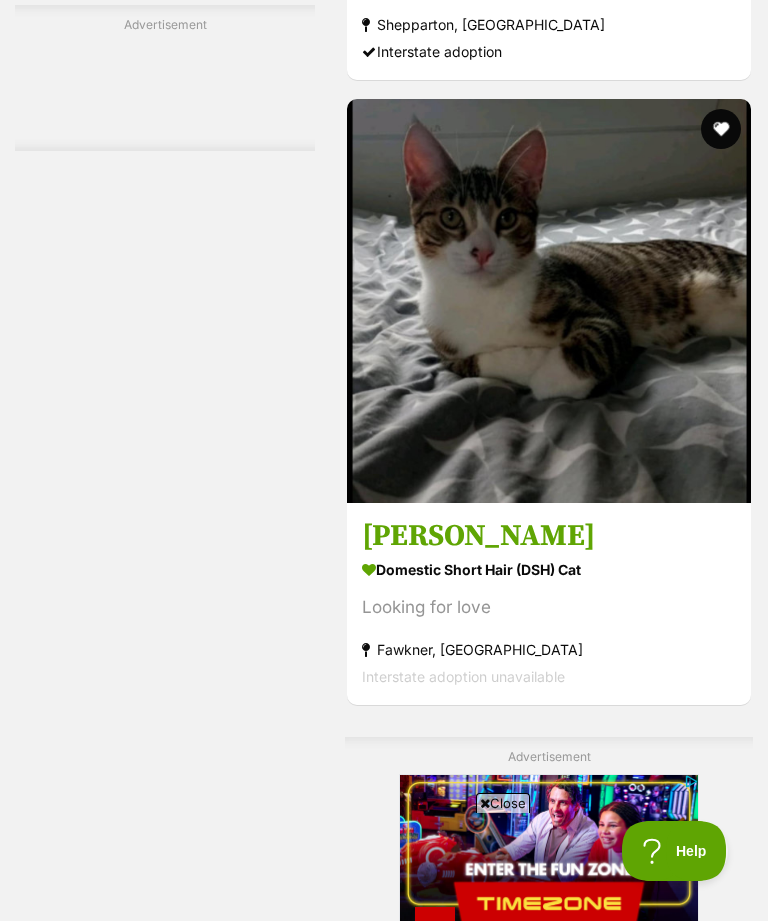 scroll, scrollTop: 4281, scrollLeft: 0, axis: vertical 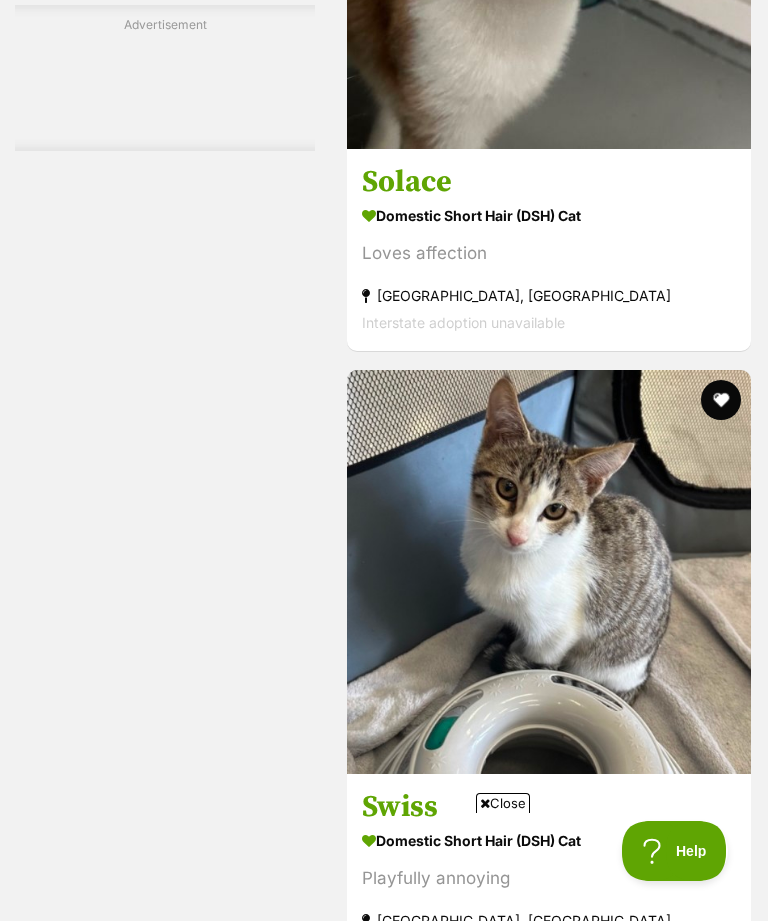 click on "Solace" at bounding box center [549, 182] 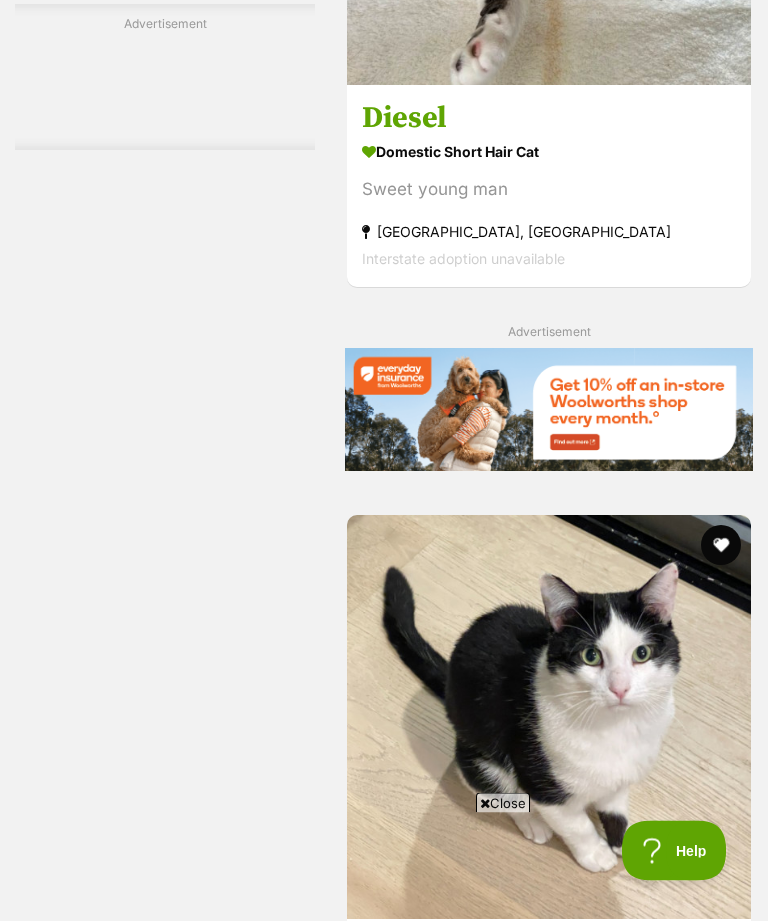 scroll, scrollTop: 8773, scrollLeft: 0, axis: vertical 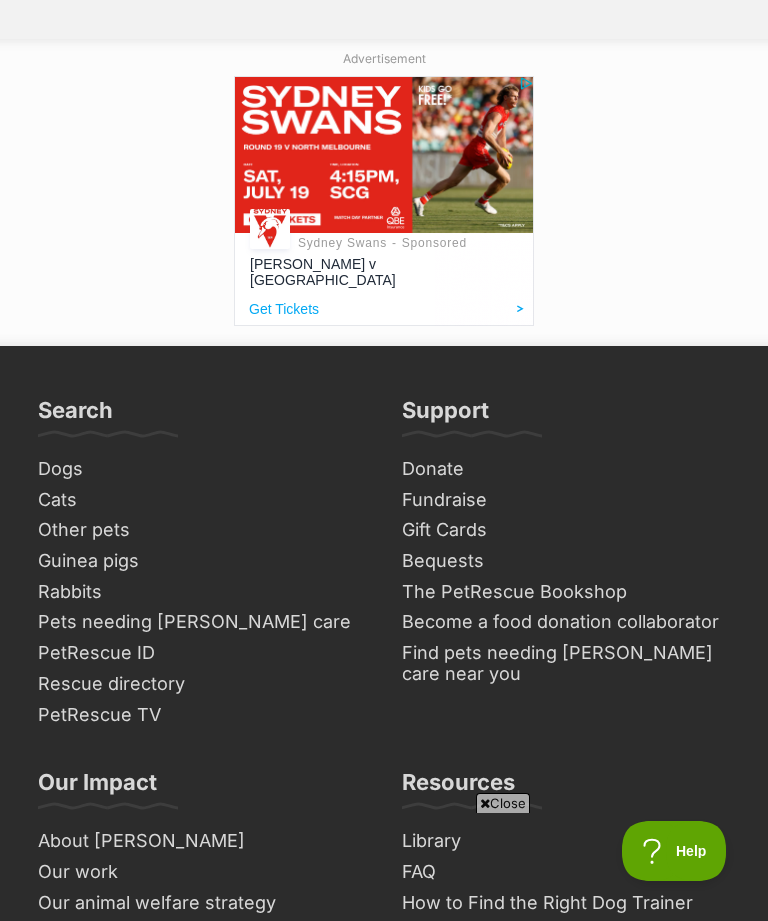 click on "Next" at bounding box center [630, -53] 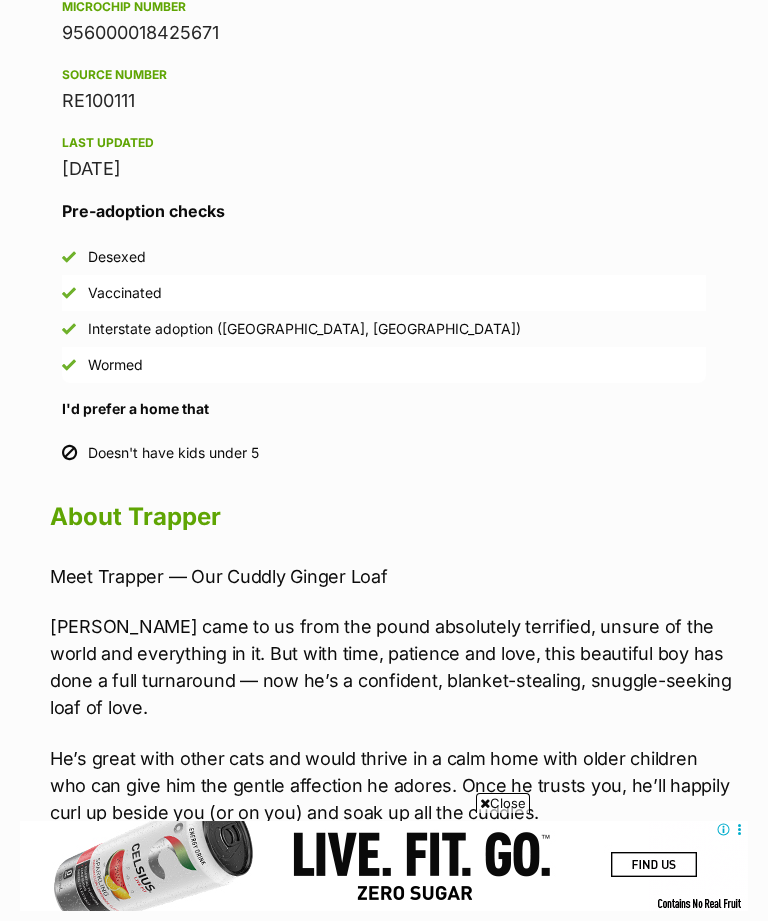 scroll, scrollTop: 1448, scrollLeft: 0, axis: vertical 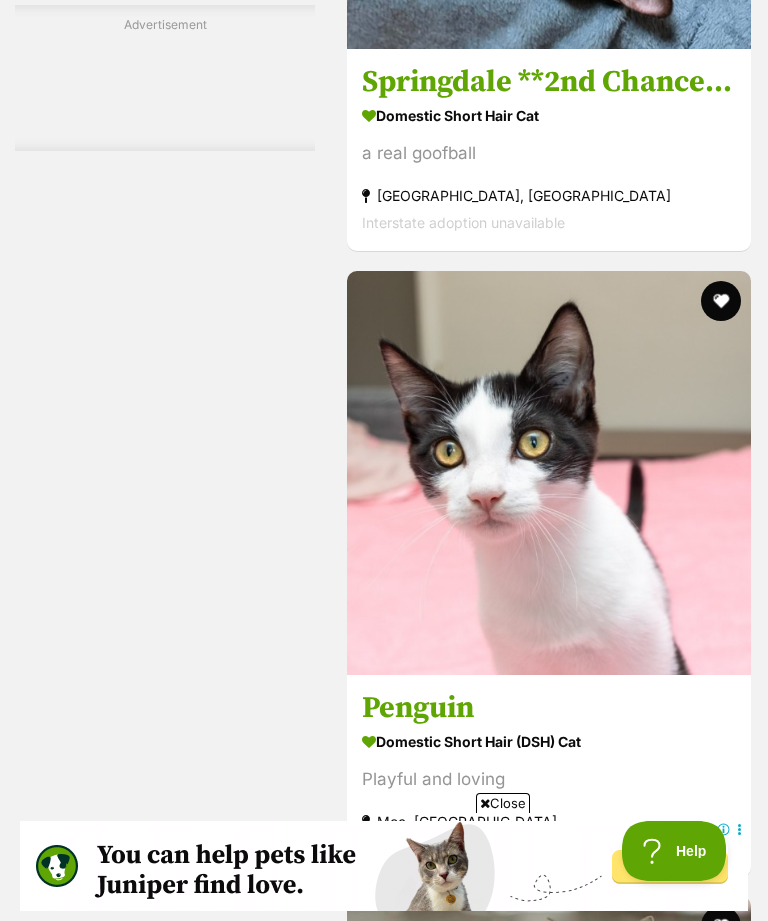 click on "Springdale  **2nd Chance Cat Rescue**" at bounding box center (549, 83) 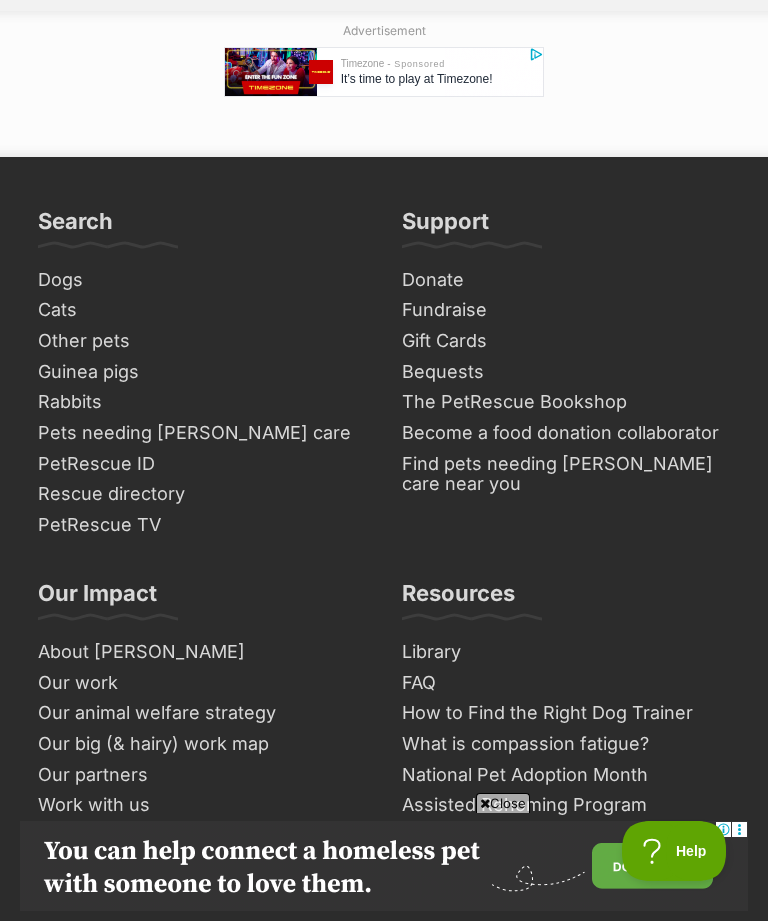 scroll, scrollTop: 14783, scrollLeft: 0, axis: vertical 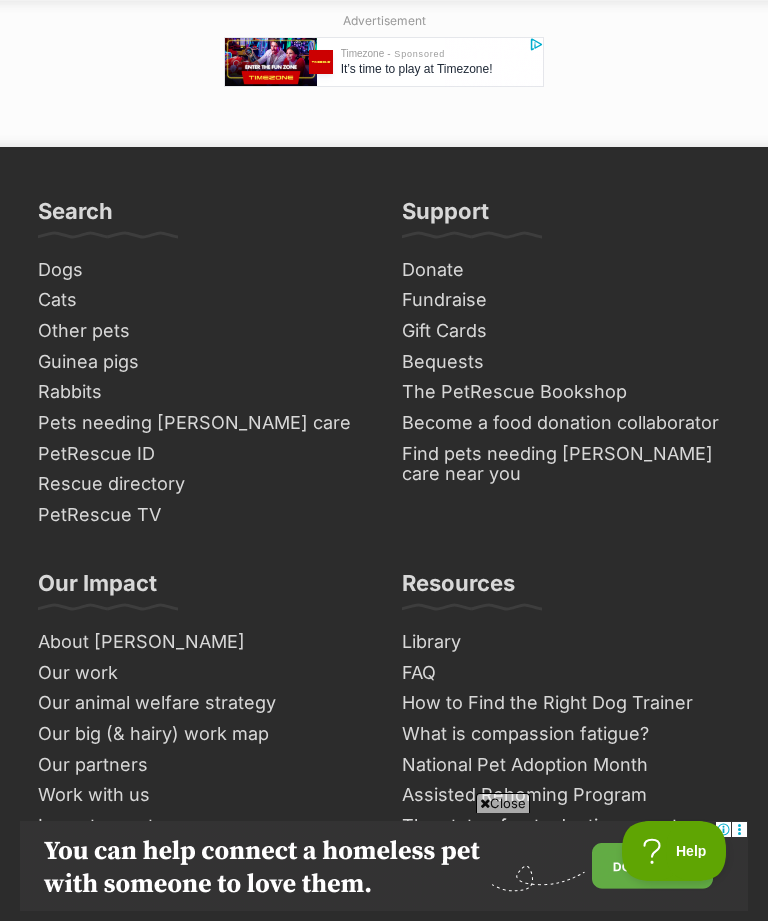 click on "Next" at bounding box center [630, -91] 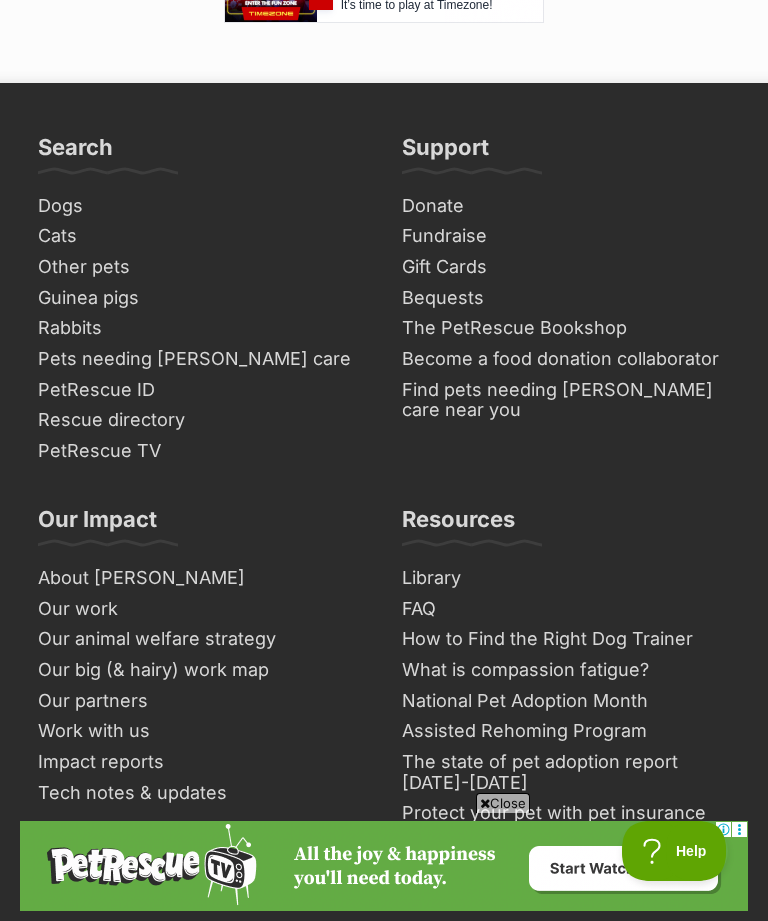 scroll, scrollTop: 0, scrollLeft: 0, axis: both 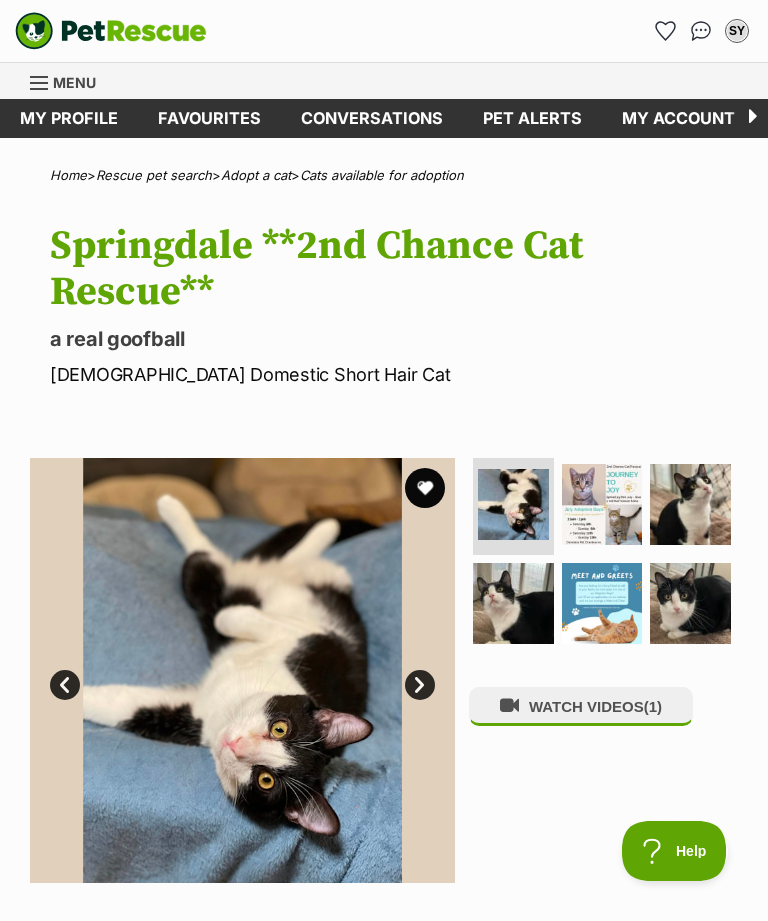 click at bounding box center [513, 603] 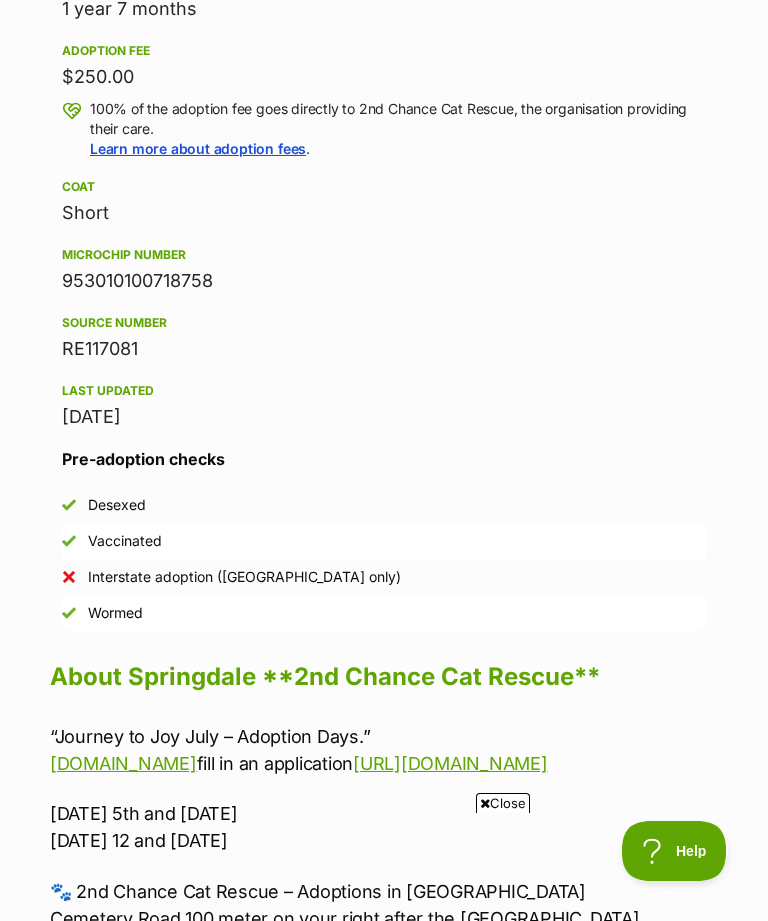 scroll, scrollTop: 1498, scrollLeft: 0, axis: vertical 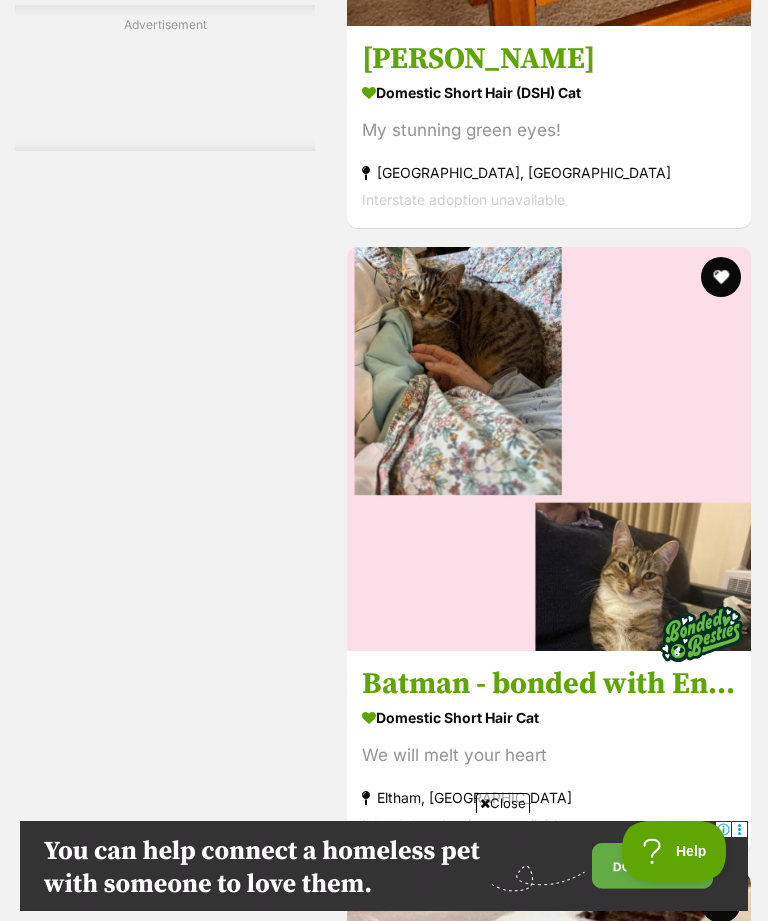 click on "[GEOGRAPHIC_DATA], [GEOGRAPHIC_DATA]" at bounding box center [549, 172] 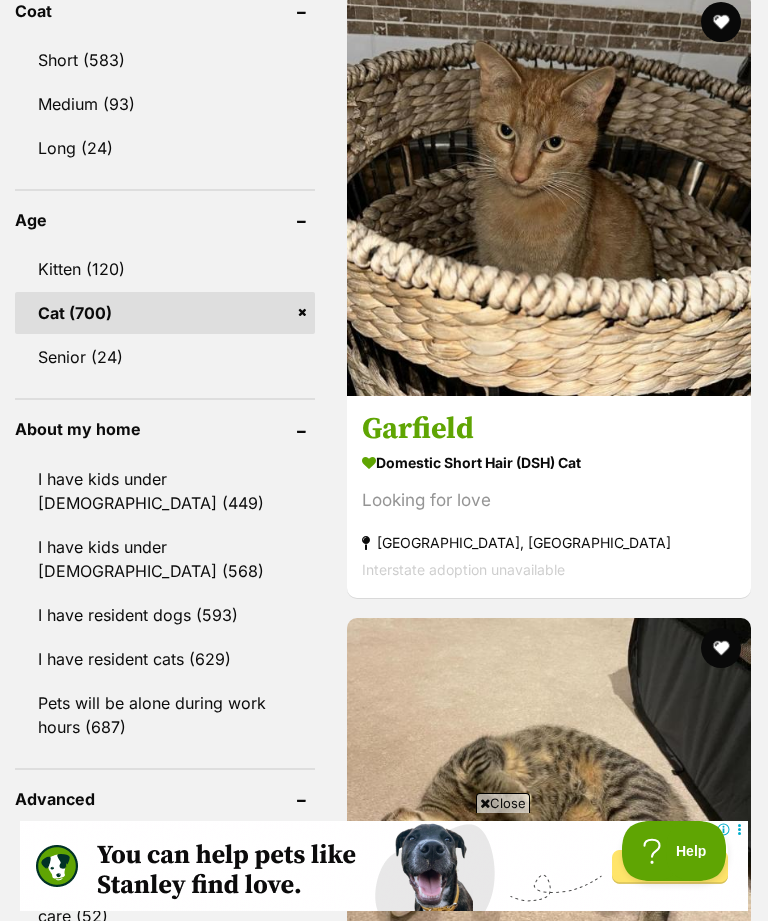 scroll, scrollTop: 2148, scrollLeft: 0, axis: vertical 